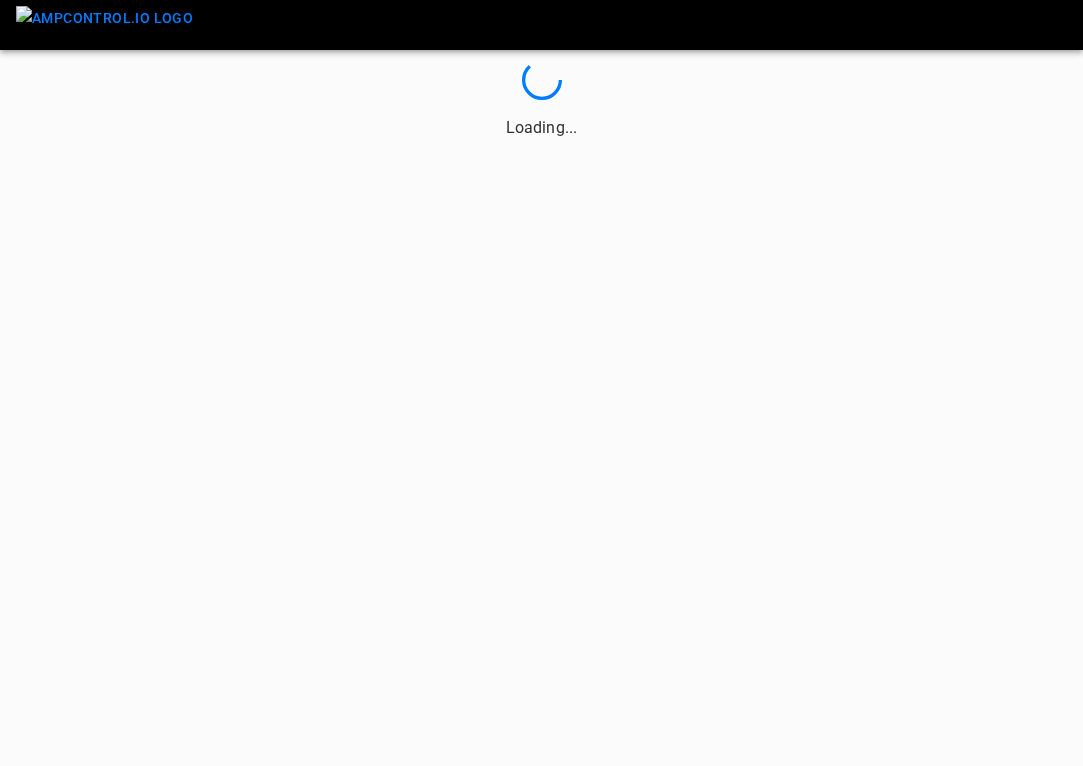 scroll, scrollTop: 0, scrollLeft: 0, axis: both 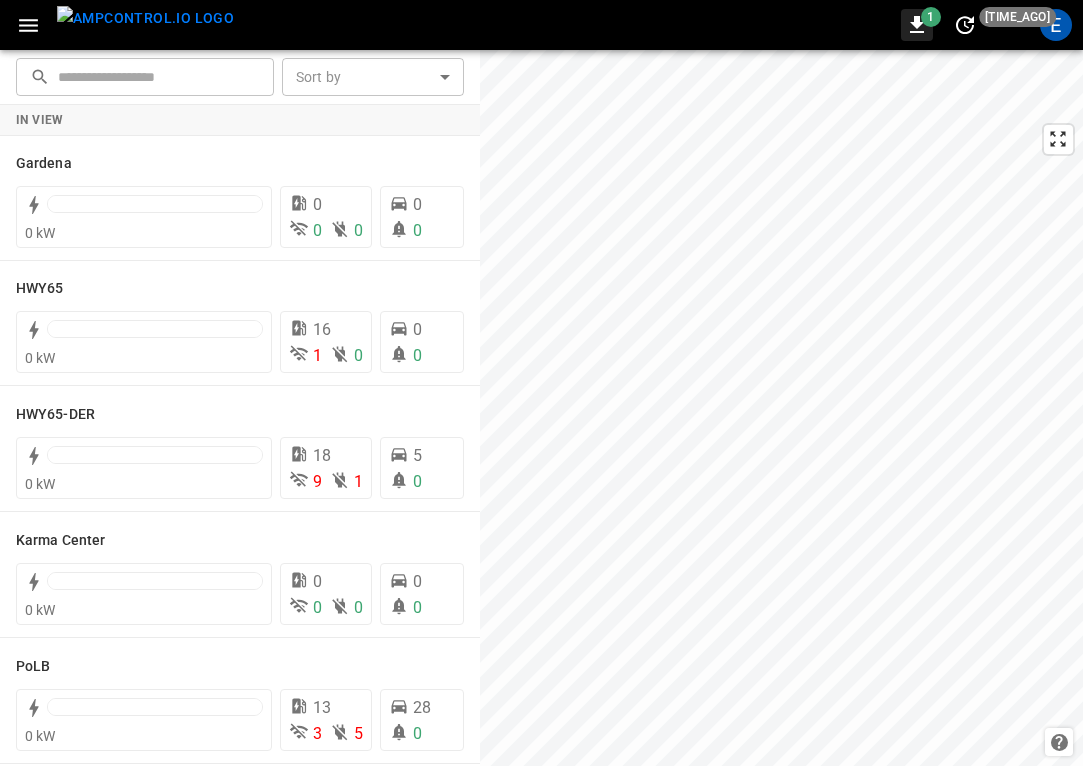 click on "1" at bounding box center [931, 17] 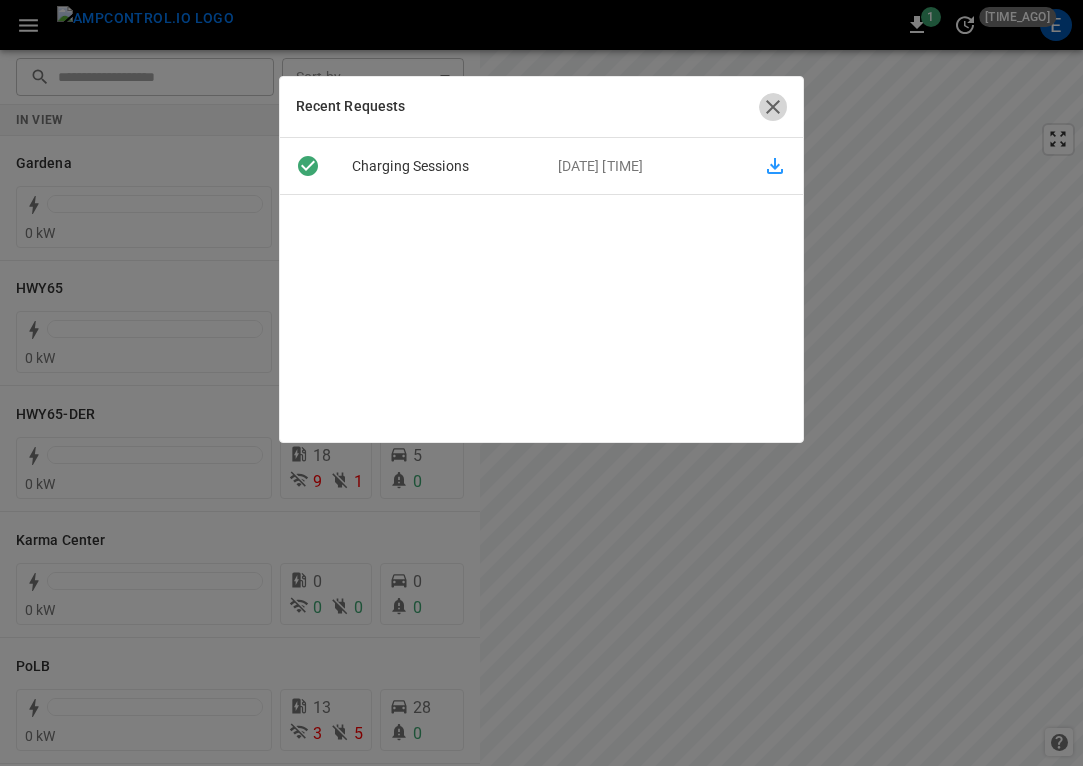 click at bounding box center (773, 107) 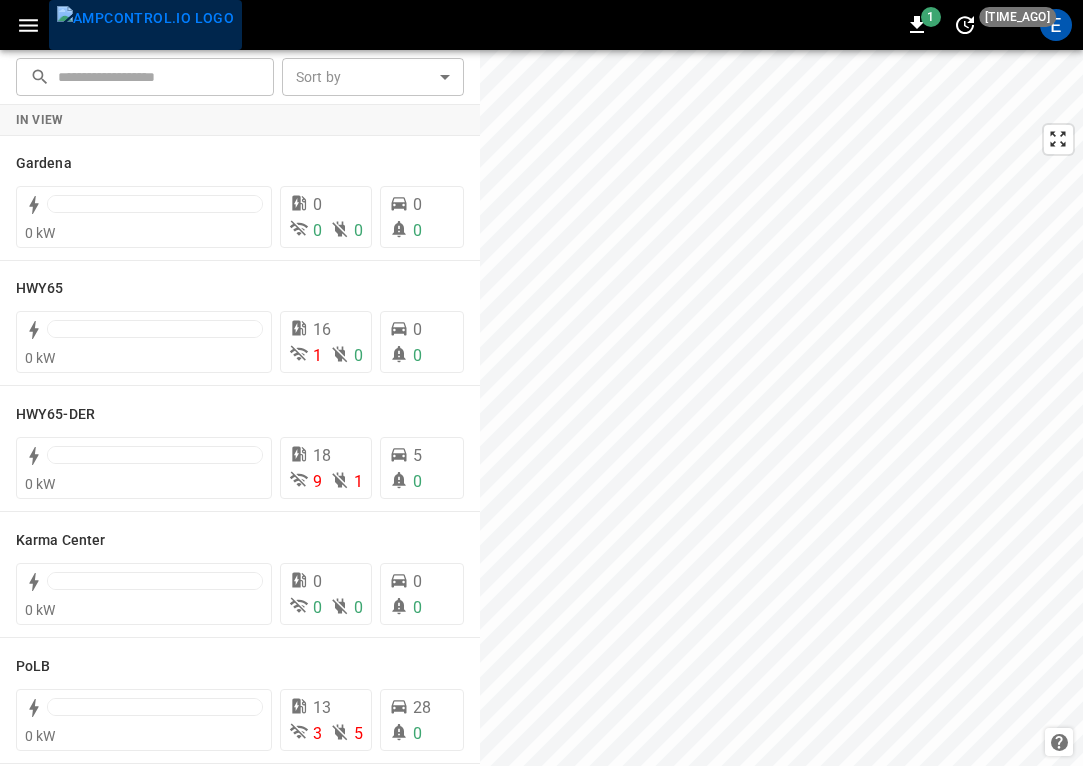 click at bounding box center [145, 18] 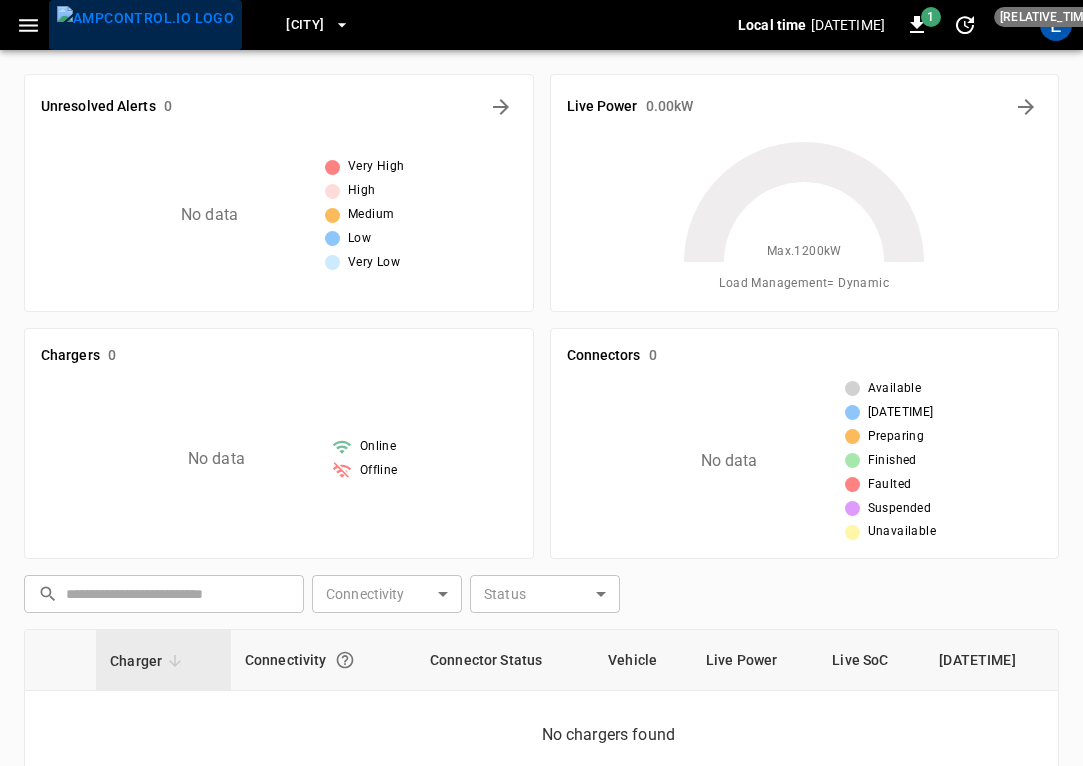 click at bounding box center [145, 18] 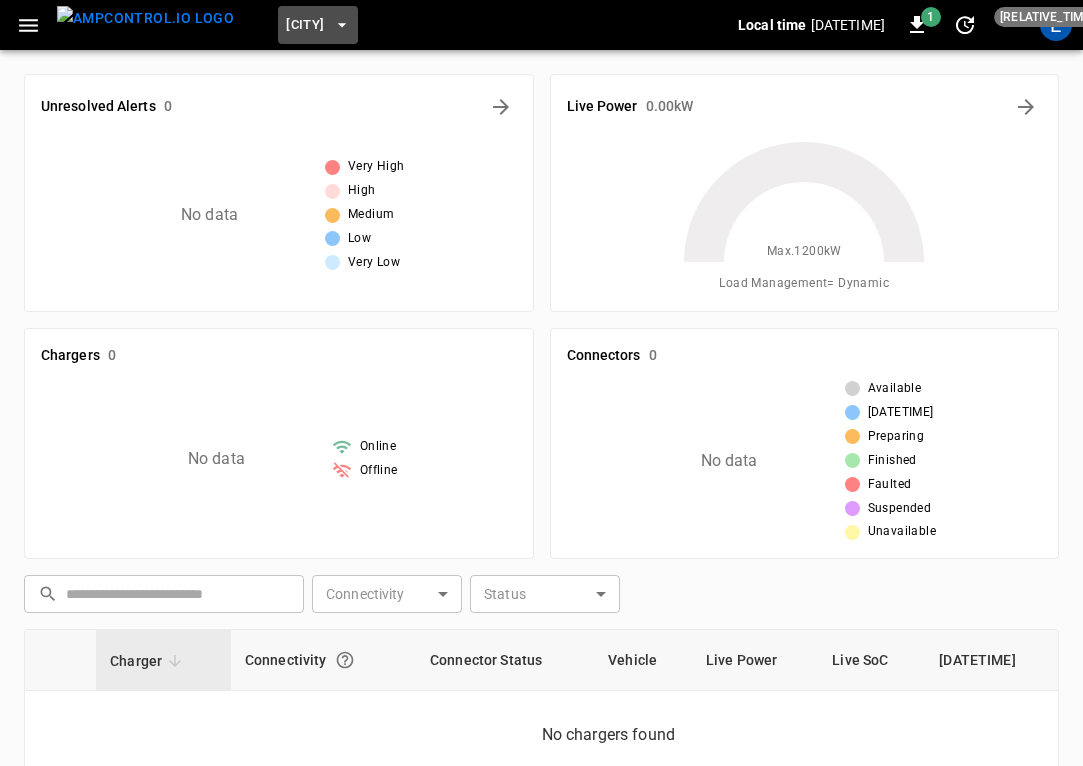 click on "[CITY]" at bounding box center (305, 25) 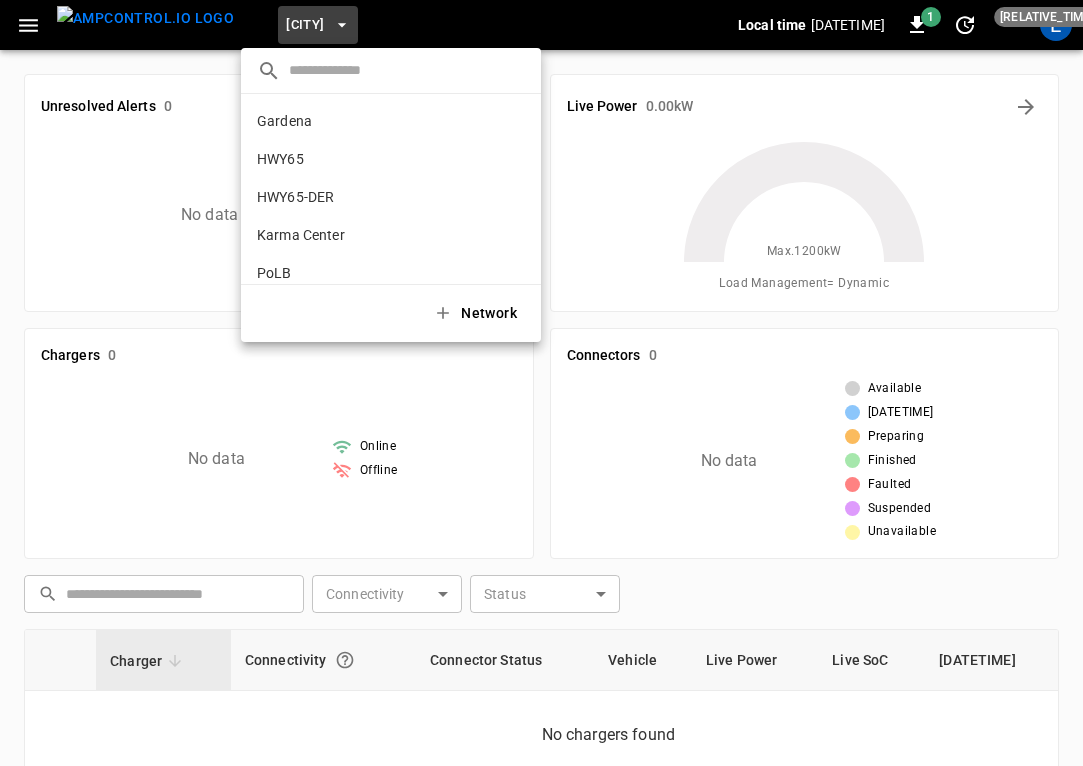 scroll, scrollTop: 130, scrollLeft: 0, axis: vertical 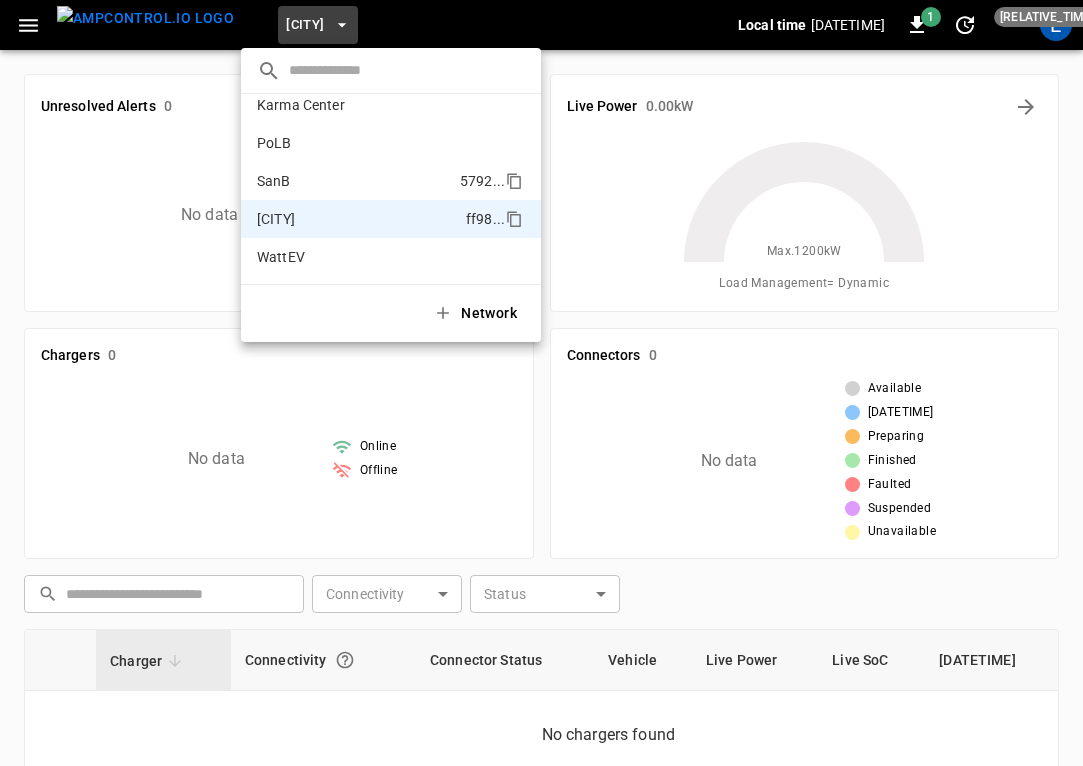 click on "SanB 5792 ..." at bounding box center [391, 181] 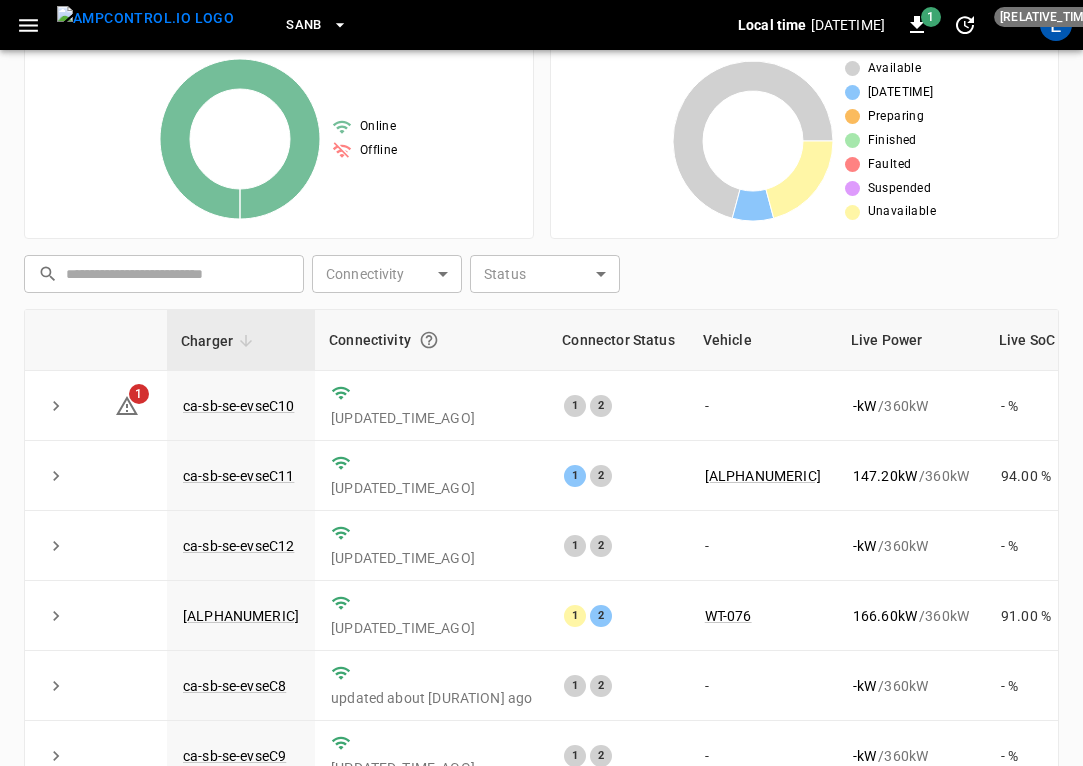 scroll, scrollTop: 476, scrollLeft: 0, axis: vertical 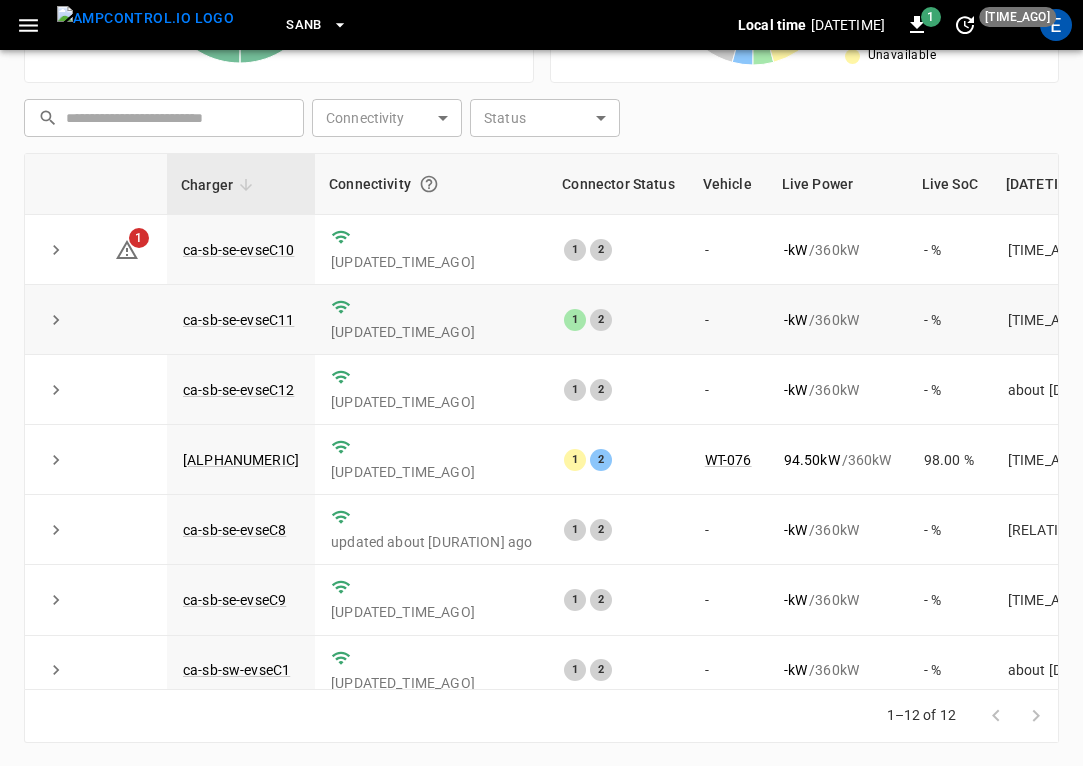 click on "ca-sb-se-evseC11" at bounding box center (241, 320) 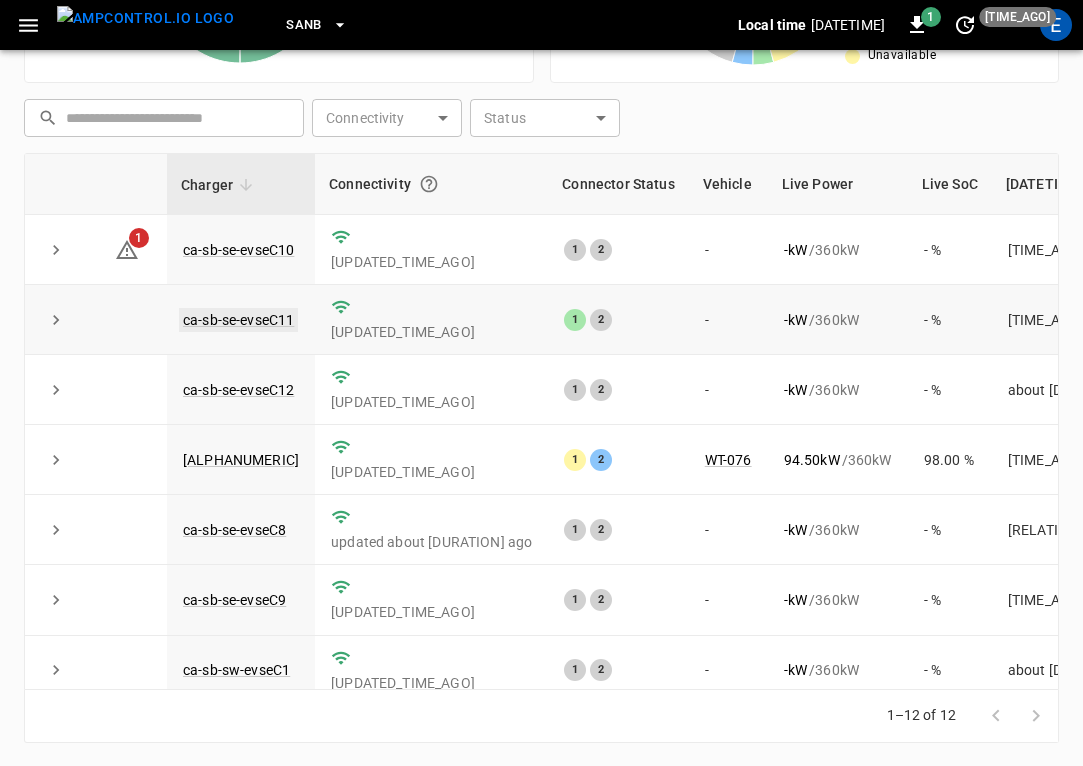 click on "ca-sb-se-evseC11" at bounding box center [238, 320] 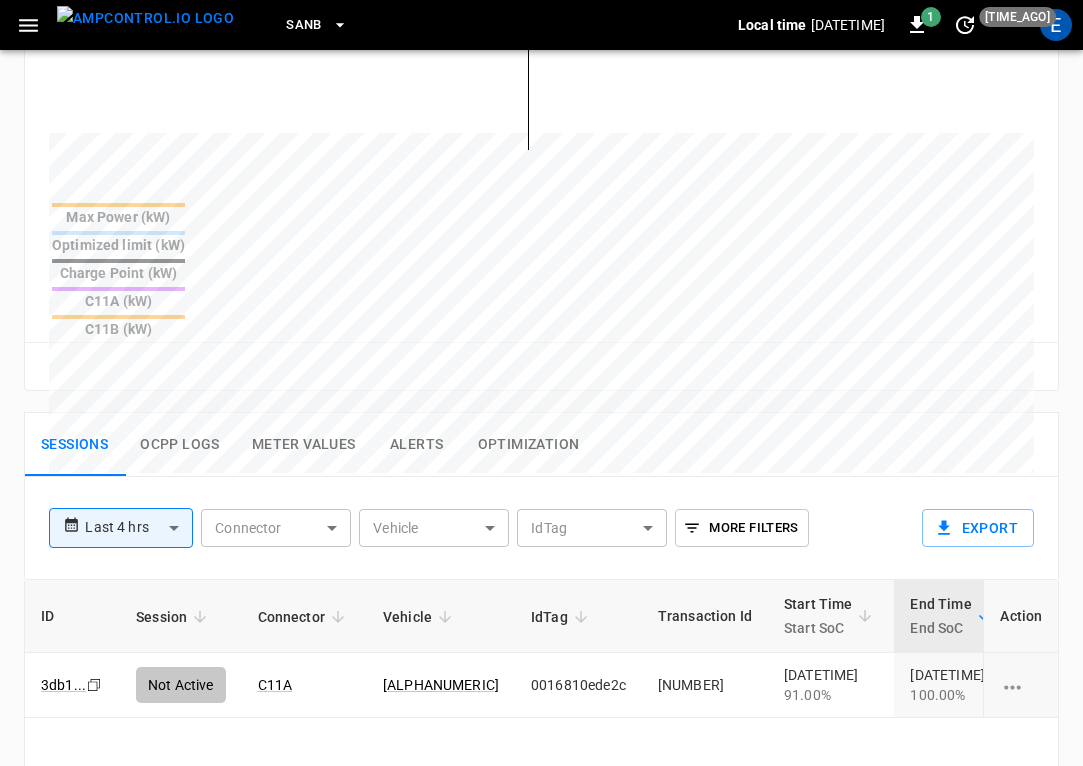 scroll, scrollTop: 902, scrollLeft: 0, axis: vertical 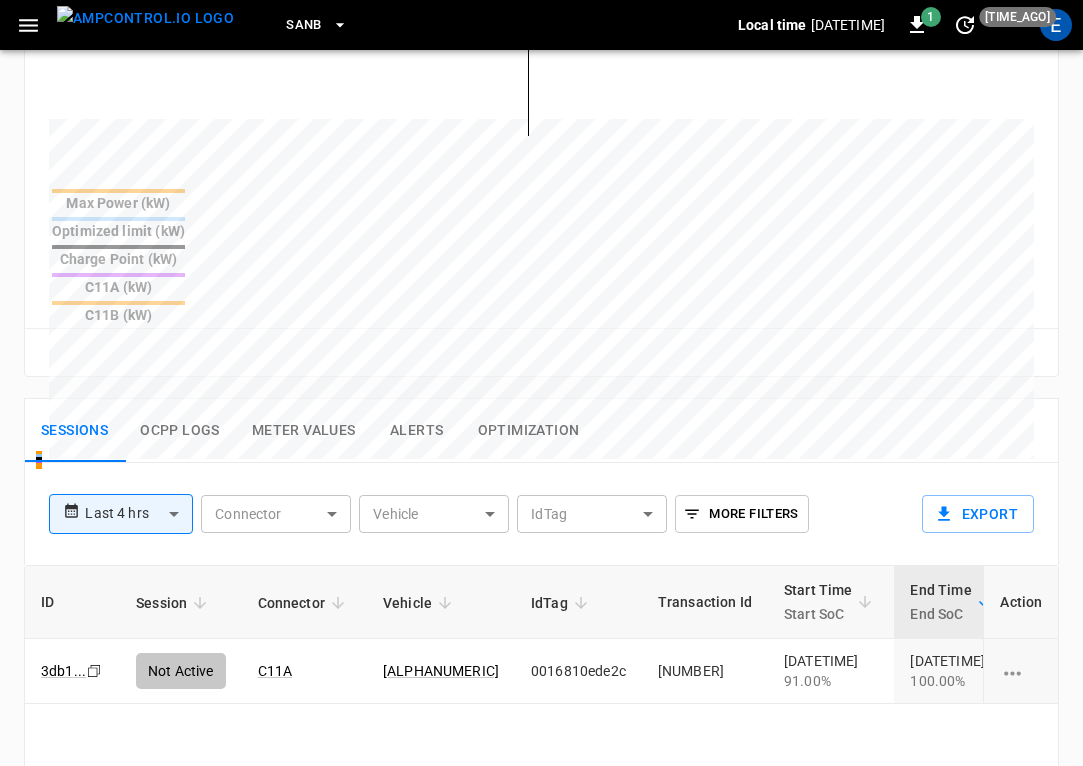click at bounding box center [145, 18] 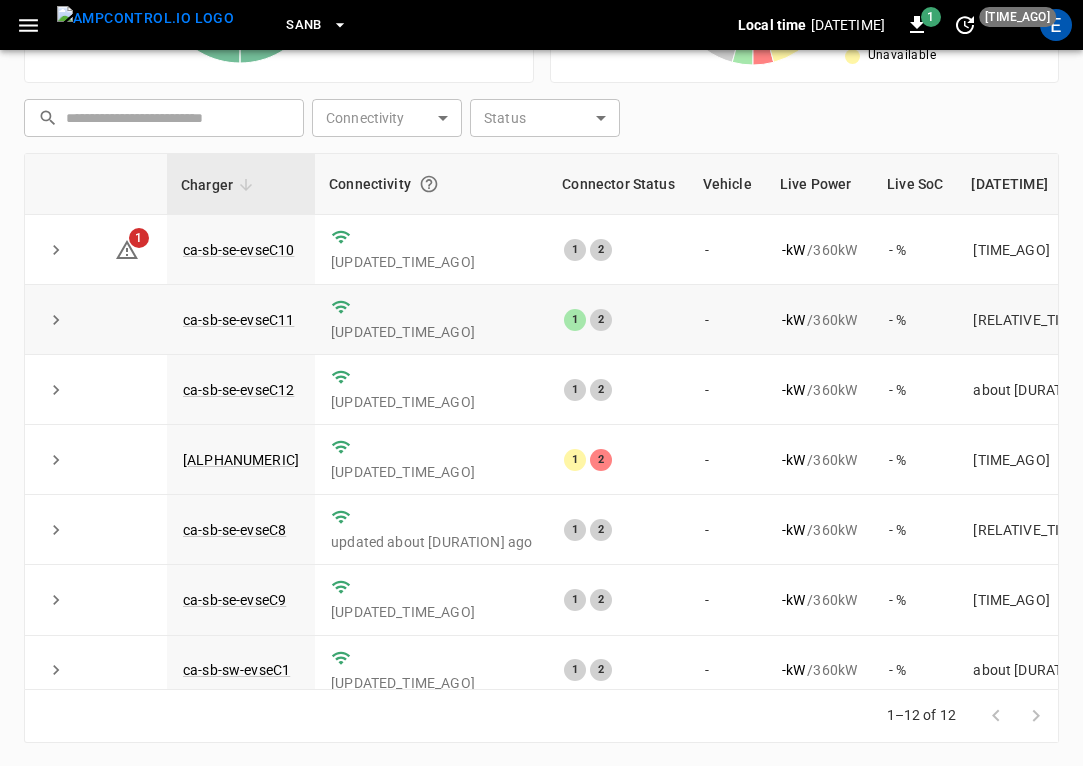 scroll, scrollTop: 0, scrollLeft: 0, axis: both 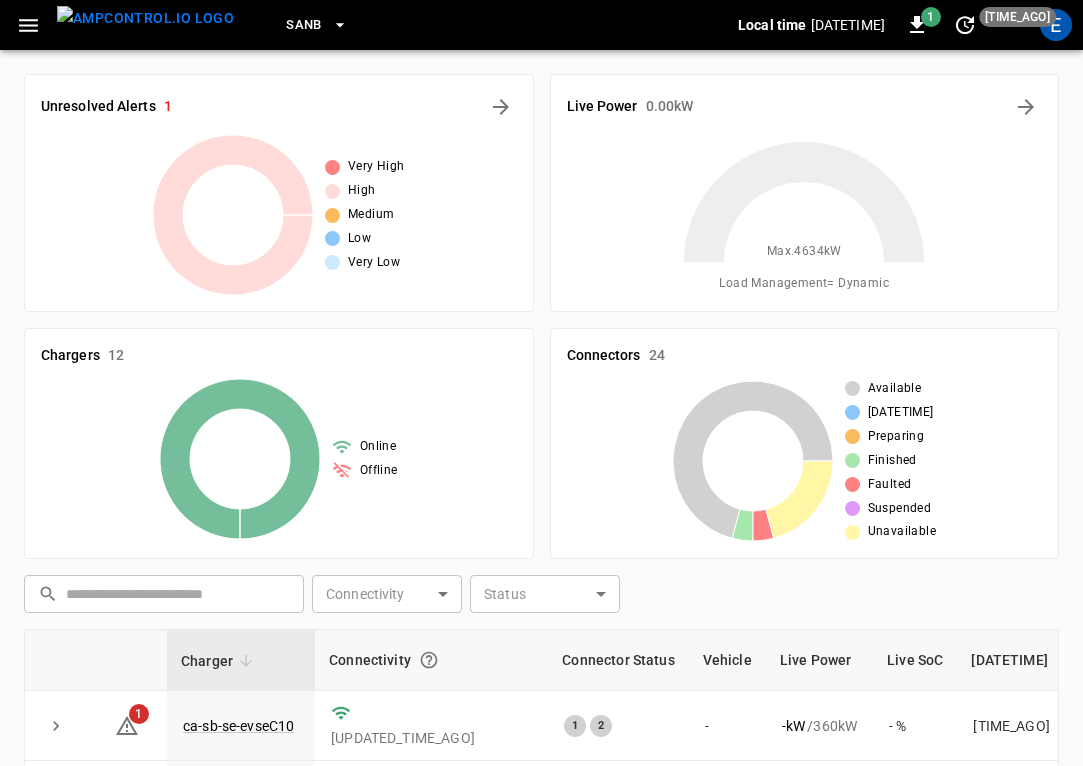 click on "Unresolved Alerts 1" at bounding box center (279, 107) 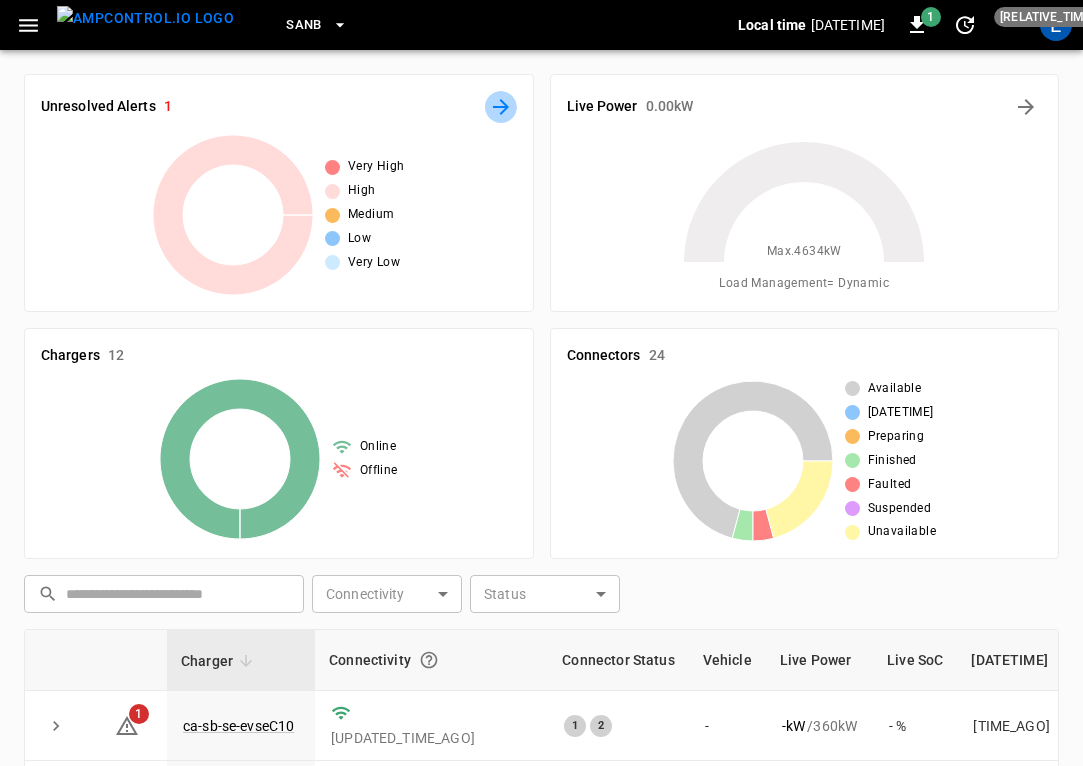 click at bounding box center [501, 107] 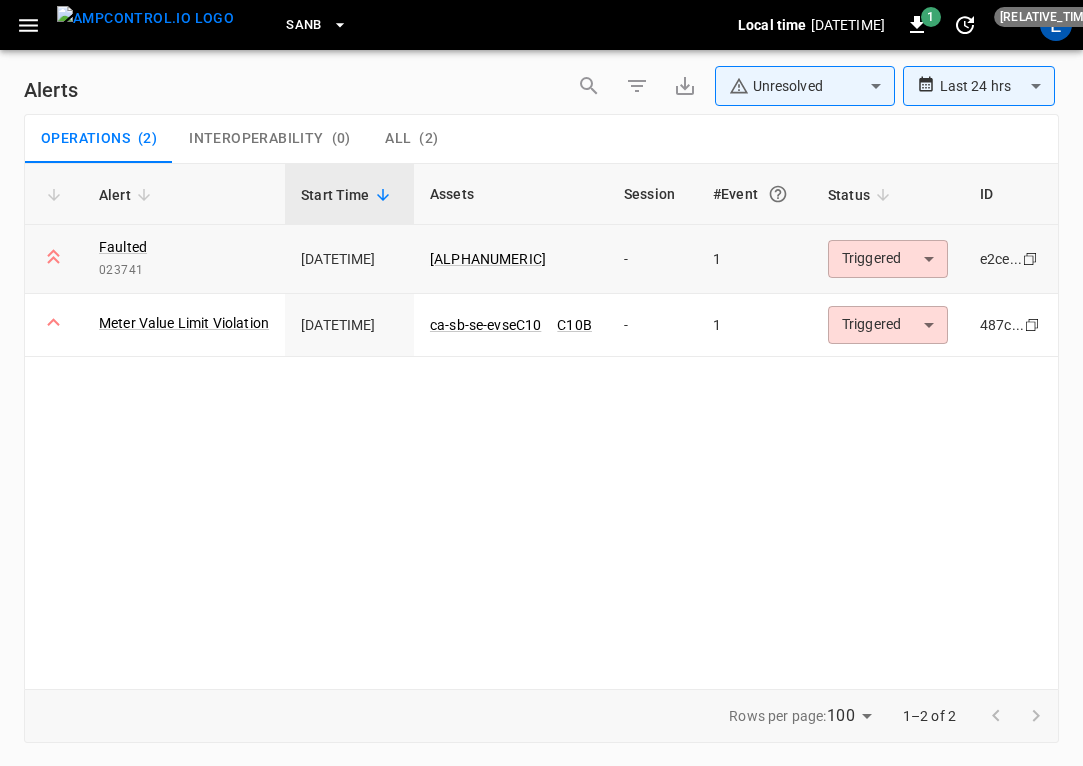 click on "**********" at bounding box center (541, 379) 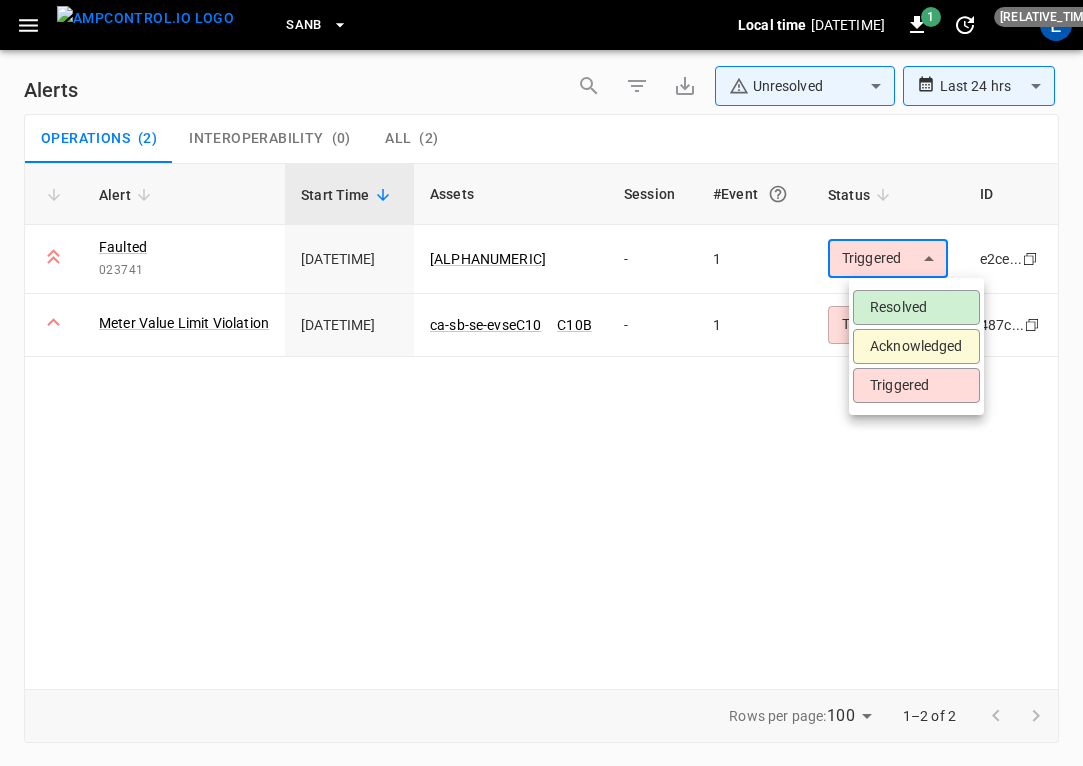 click on "Acknowledged" at bounding box center [916, 346] 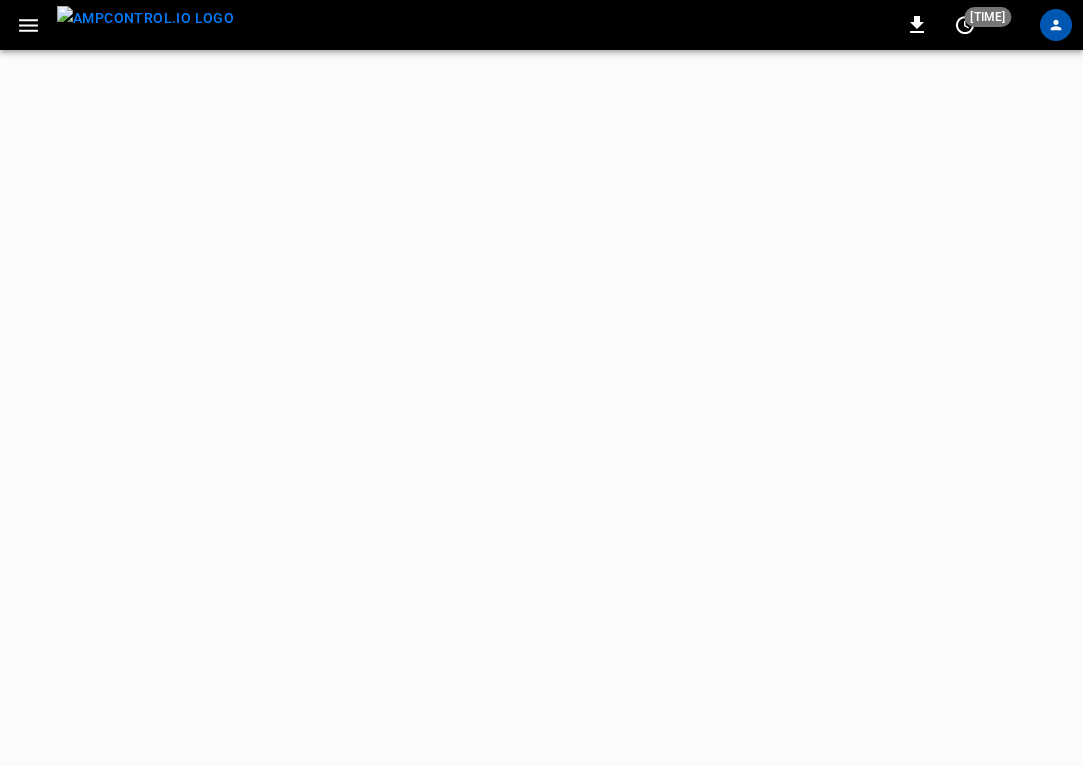 scroll, scrollTop: 0, scrollLeft: 0, axis: both 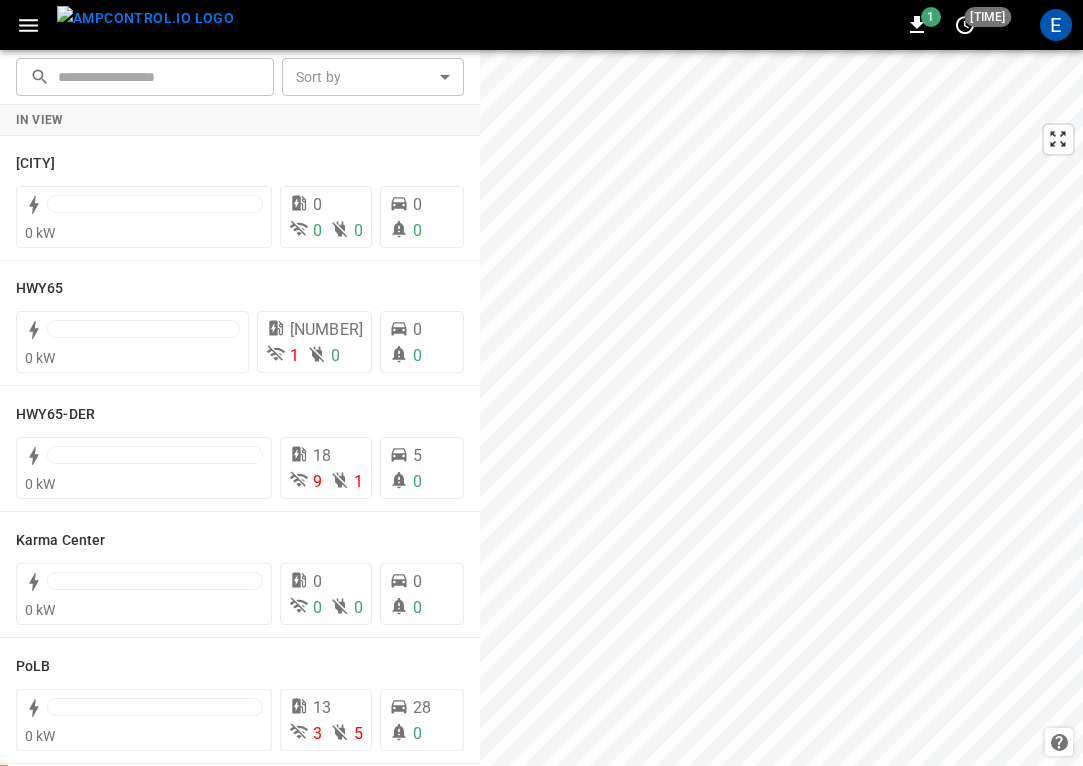 click at bounding box center (145, 18) 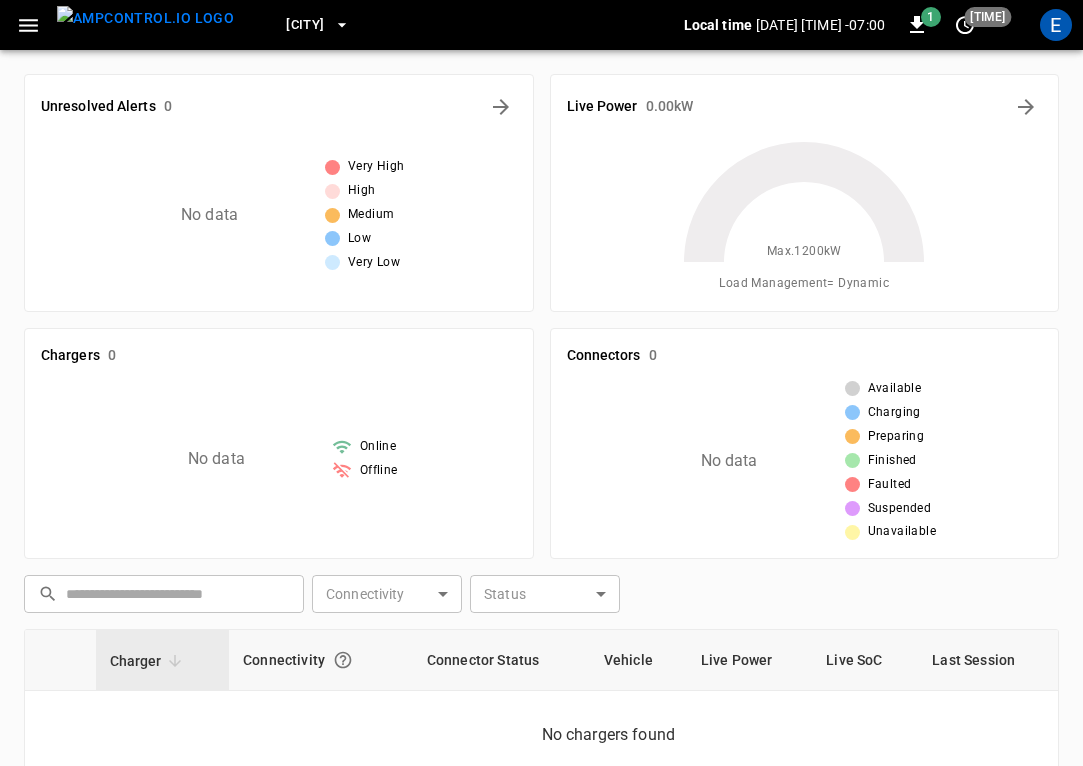 click at bounding box center [342, 25] 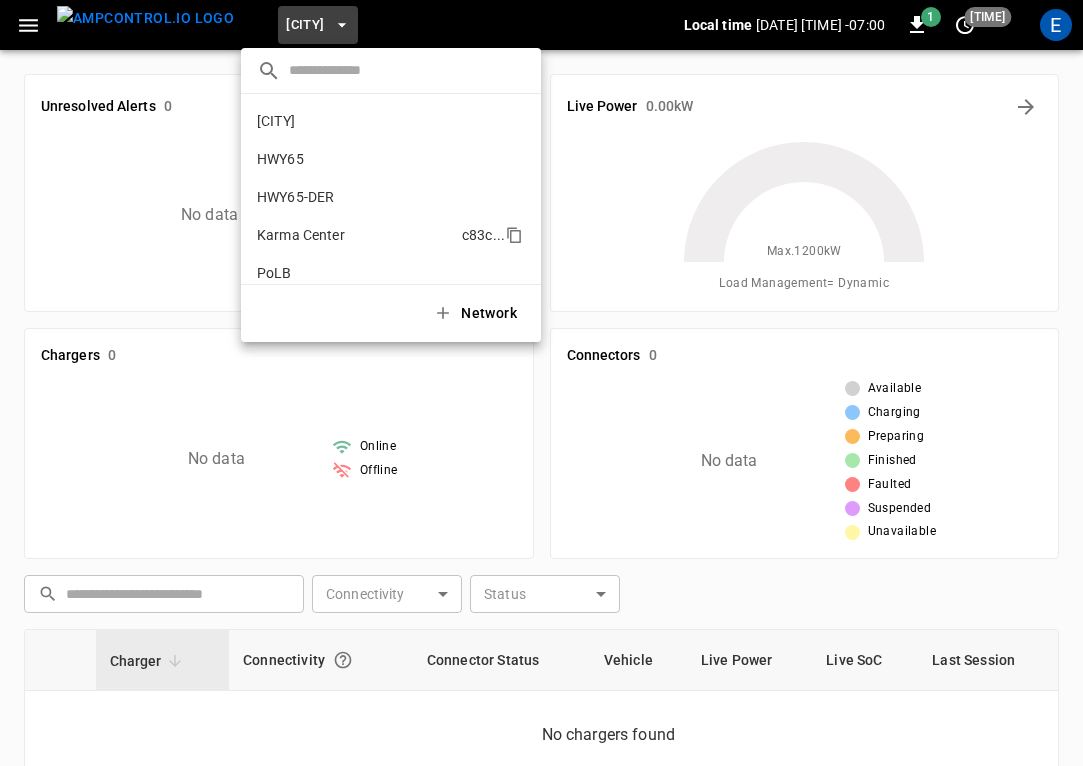 scroll, scrollTop: 130, scrollLeft: 0, axis: vertical 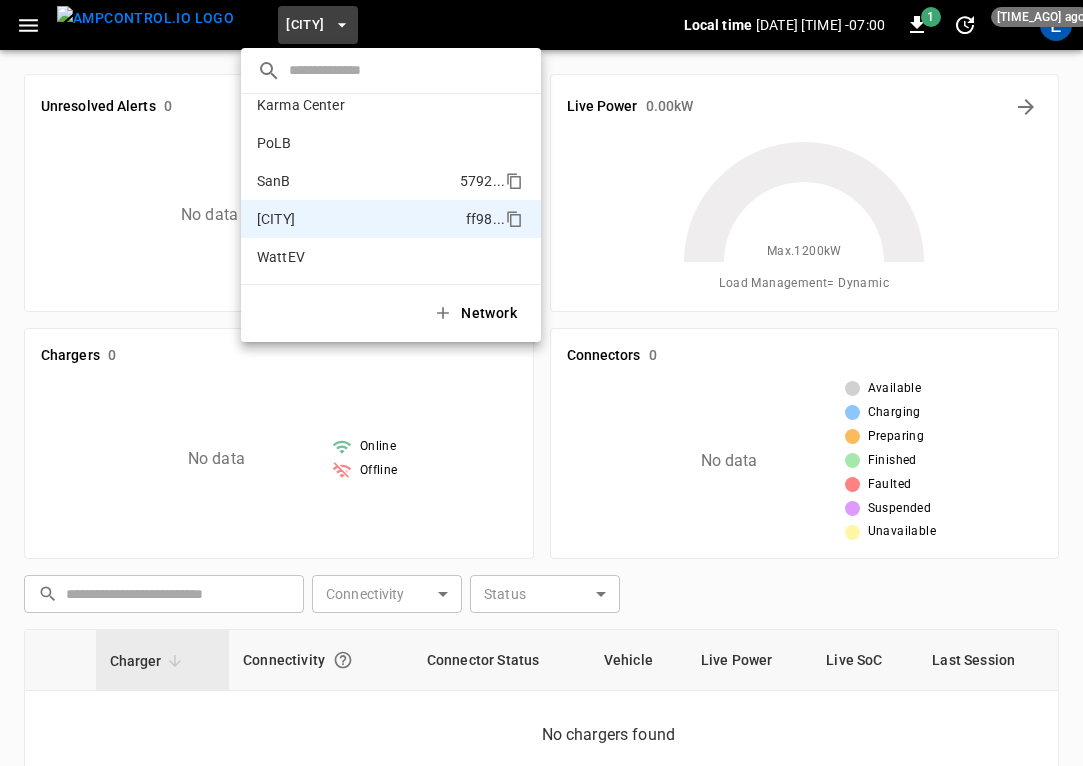 click on "[PLATE_NUMBER]" at bounding box center [391, 181] 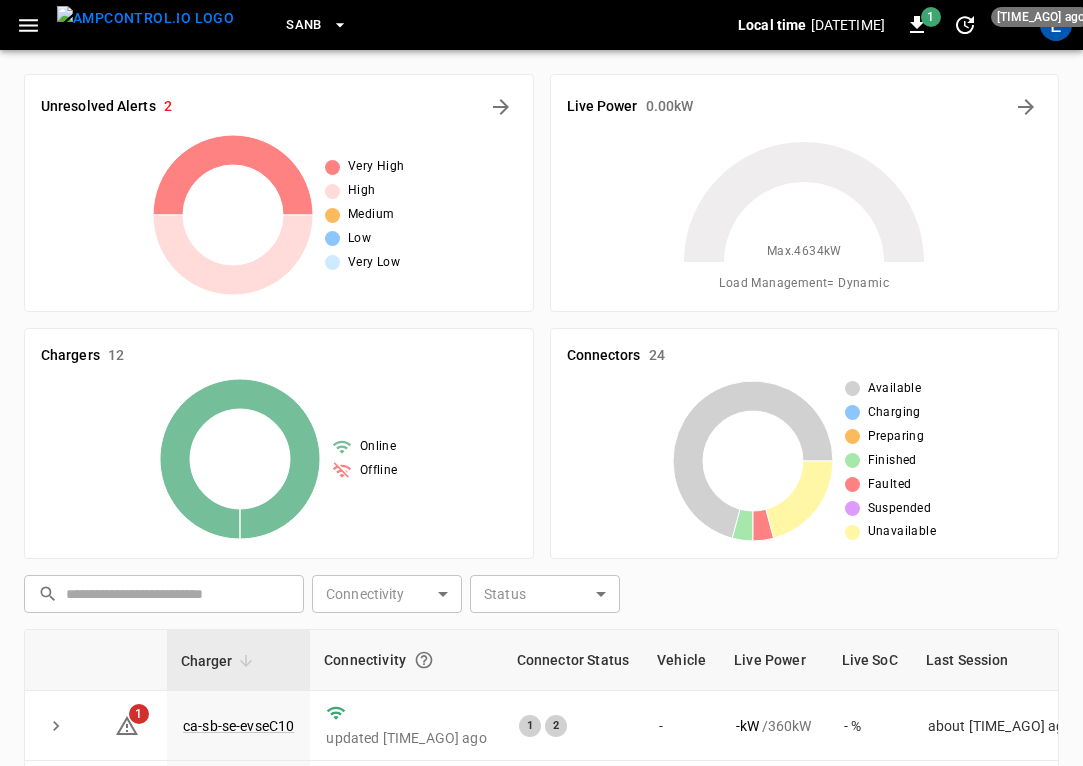 scroll, scrollTop: 476, scrollLeft: 0, axis: vertical 